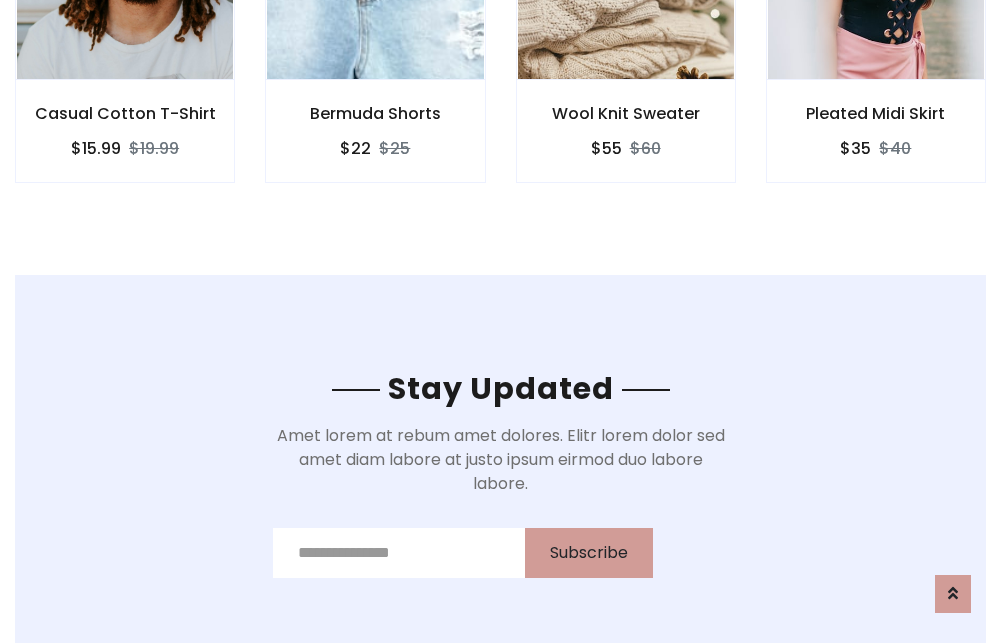 scroll, scrollTop: 3012, scrollLeft: 0, axis: vertical 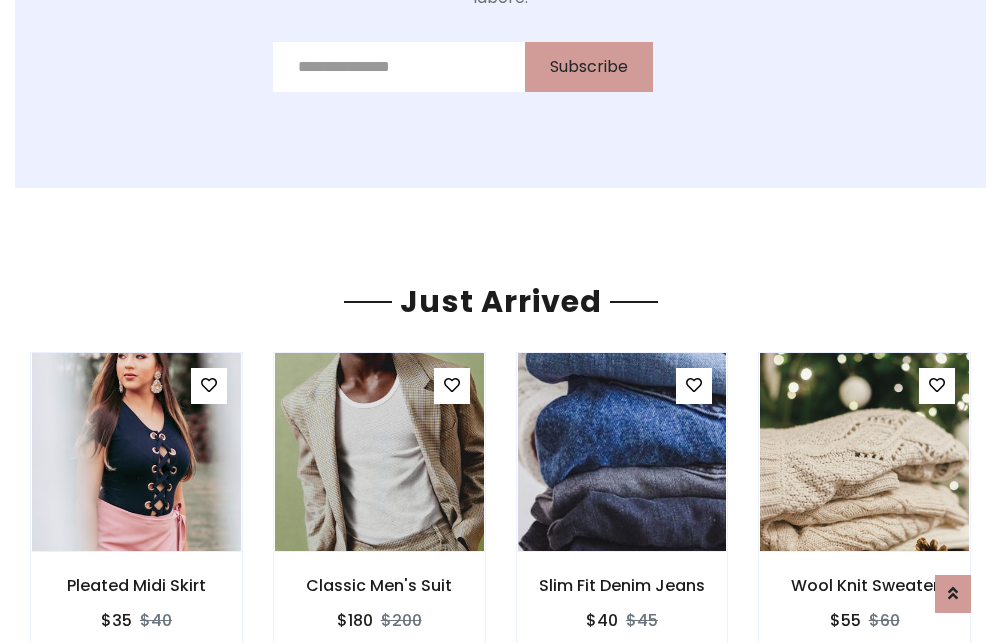 click on "Wool Knit Sweater
$55
$60" at bounding box center (626, -441) 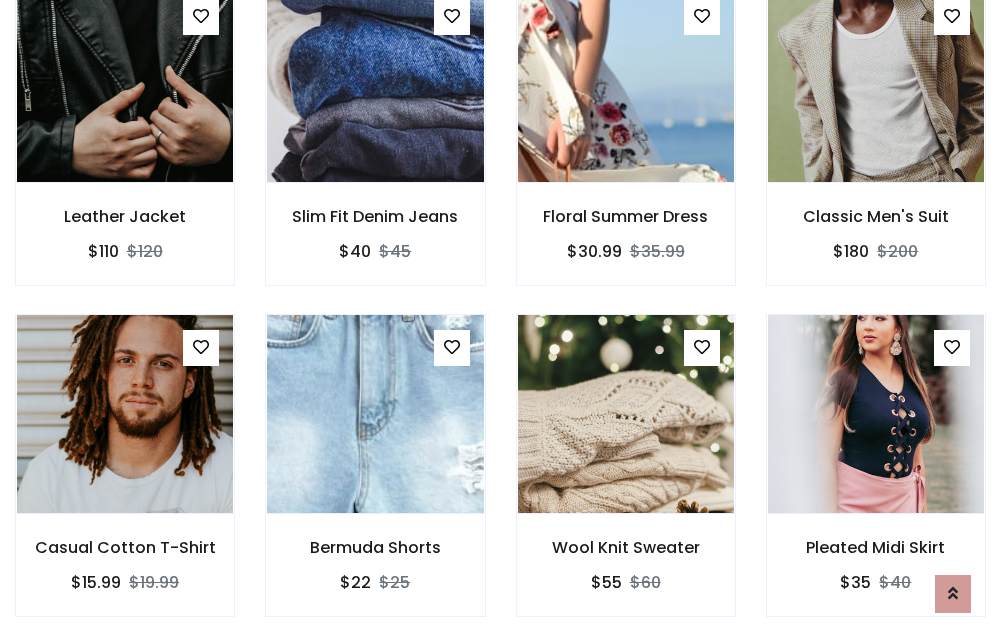 scroll, scrollTop: 2090, scrollLeft: 0, axis: vertical 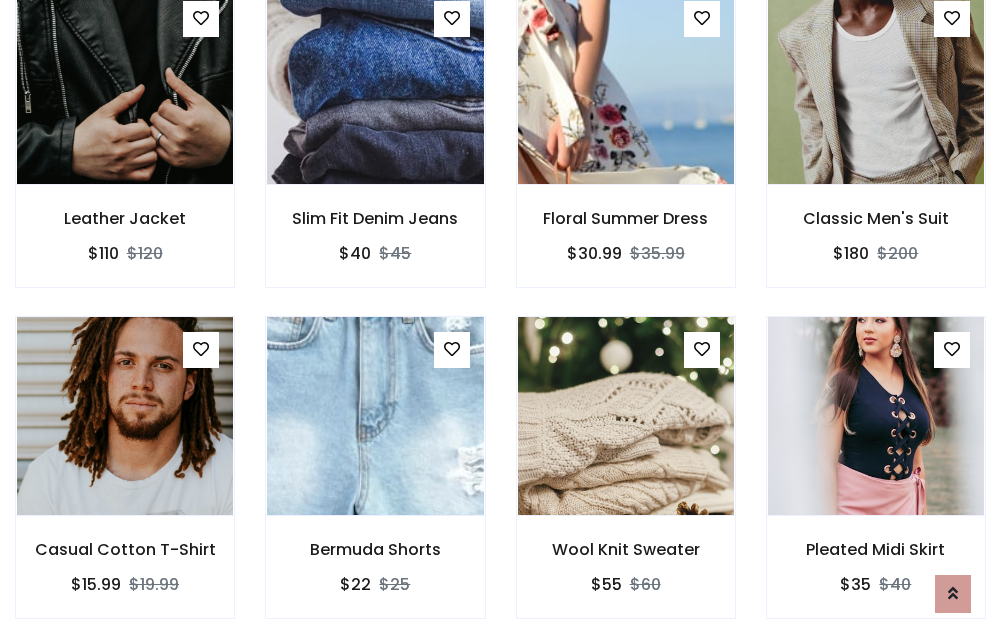 click on "Wool Knit Sweater
$55
$60" at bounding box center (626, 481) 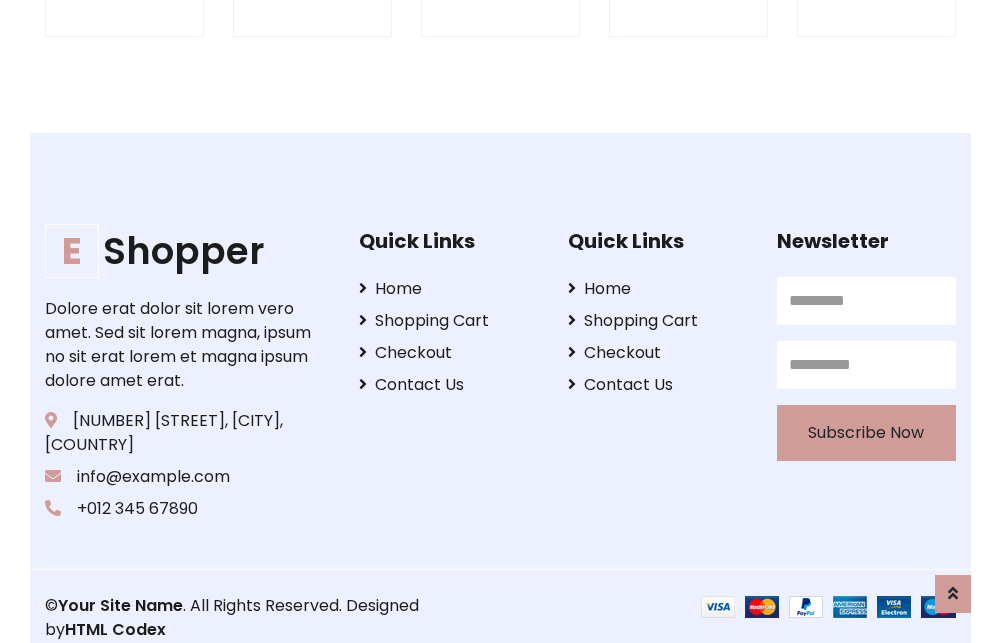 scroll, scrollTop: 3807, scrollLeft: 0, axis: vertical 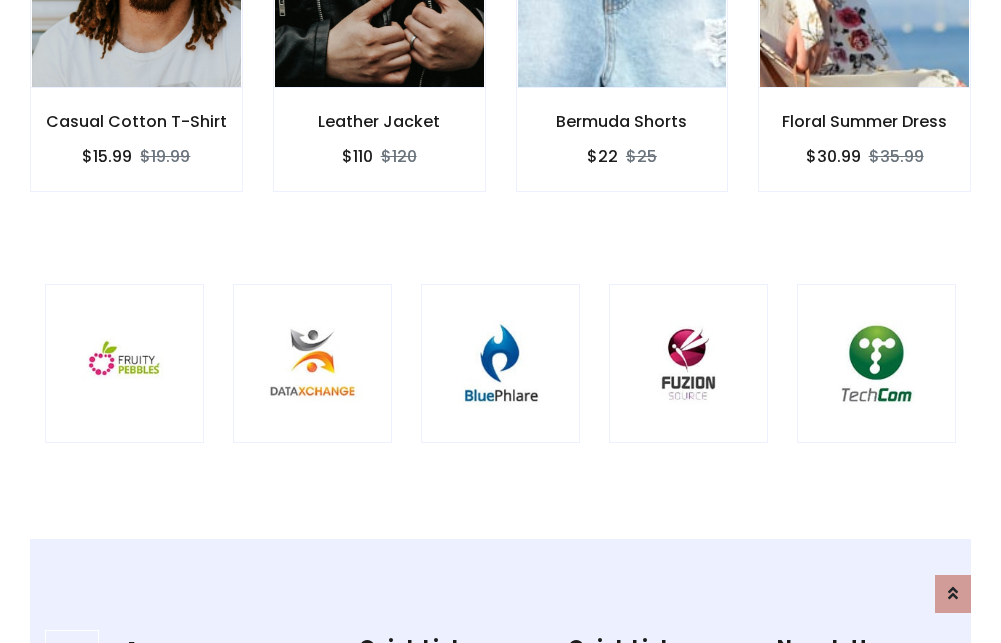 click at bounding box center (500, 363) 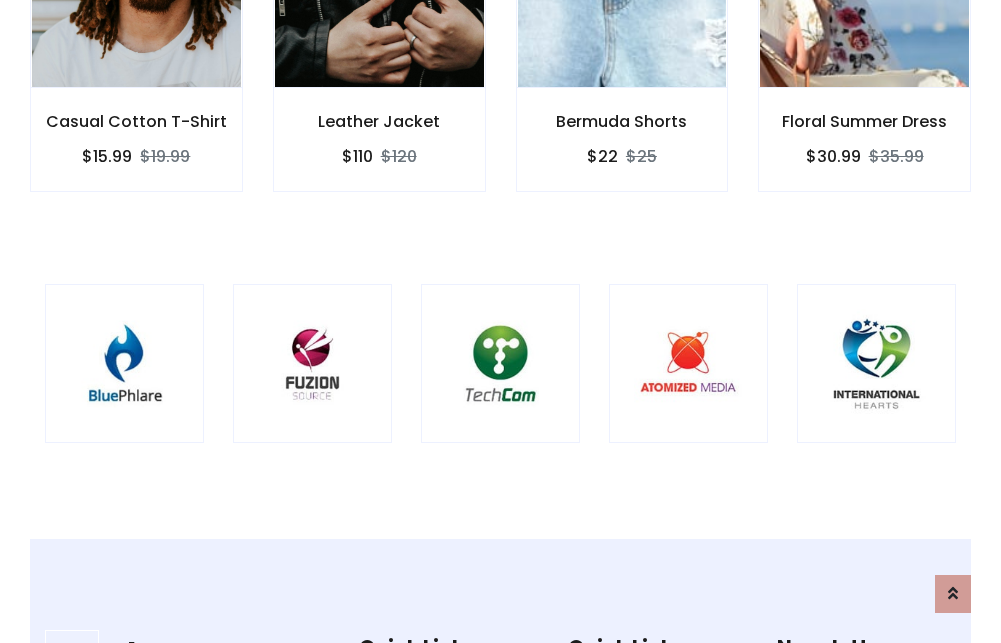 click at bounding box center [500, 363] 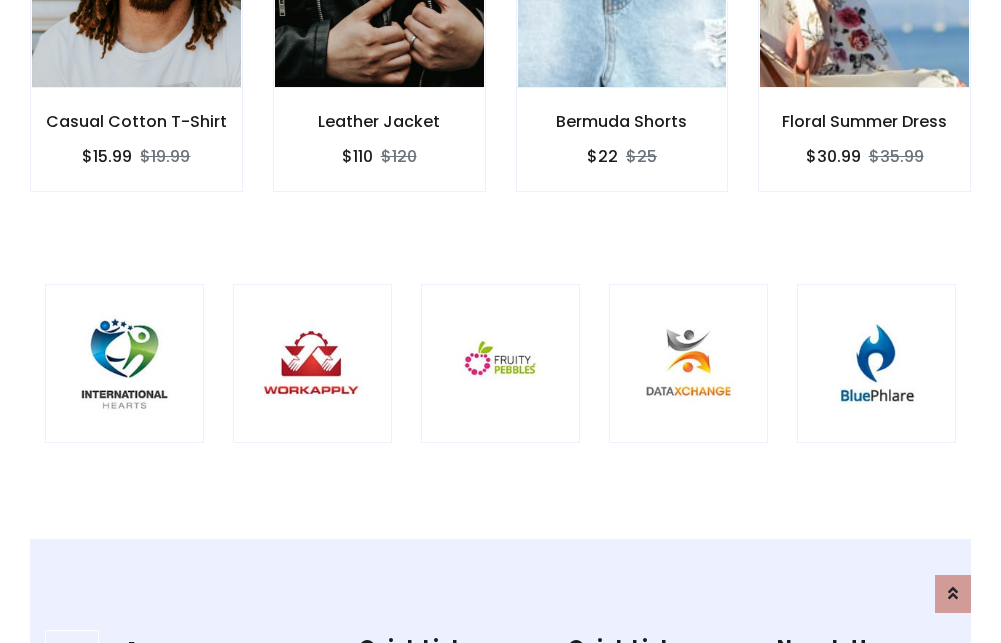 scroll, scrollTop: 0, scrollLeft: 0, axis: both 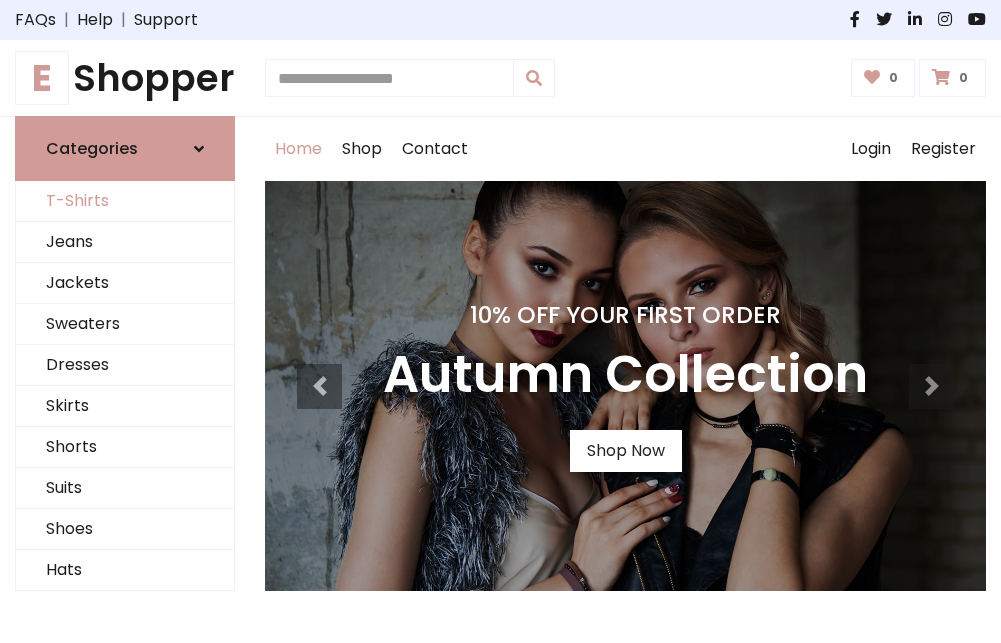 click on "T-Shirts" at bounding box center (125, 201) 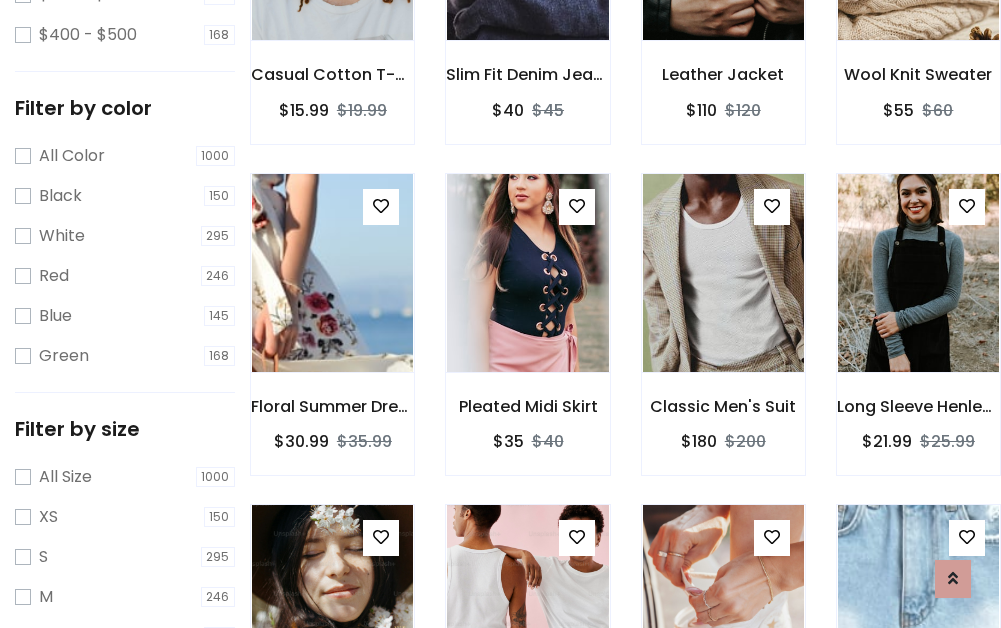 scroll, scrollTop: 701, scrollLeft: 0, axis: vertical 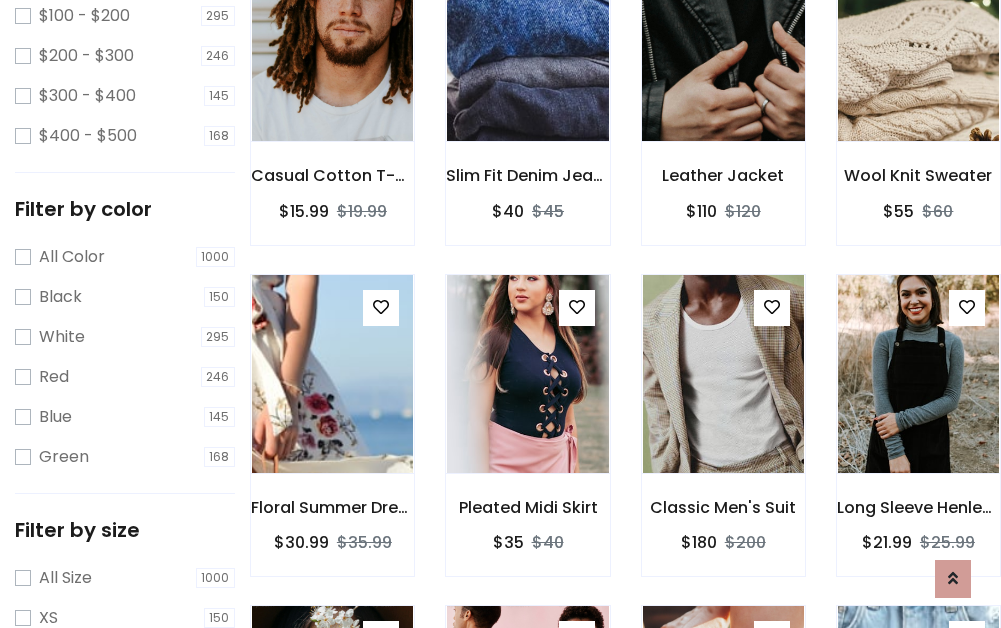 click at bounding box center [723, 42] 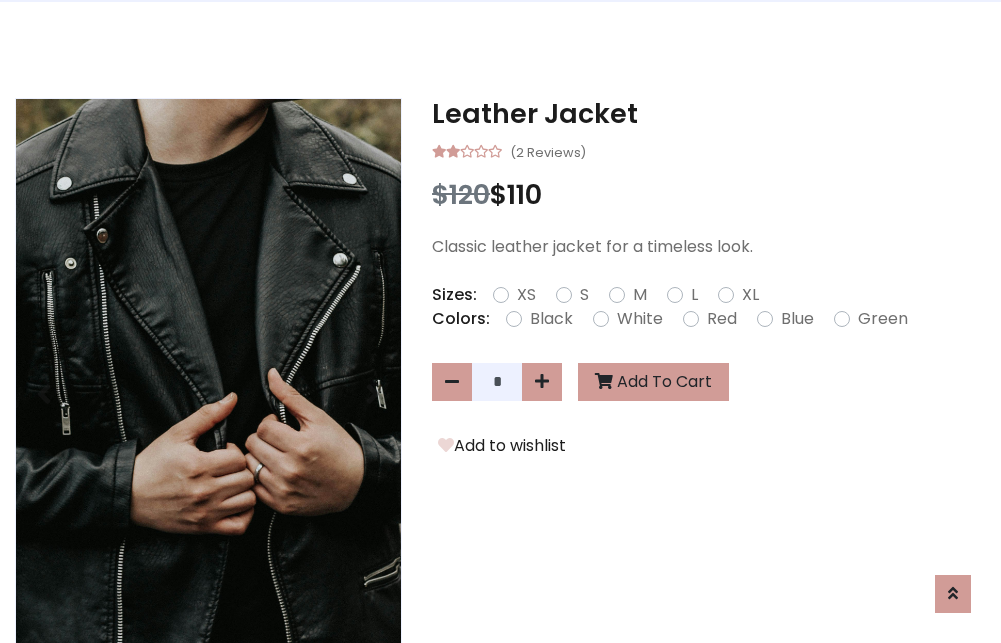 scroll, scrollTop: 0, scrollLeft: 0, axis: both 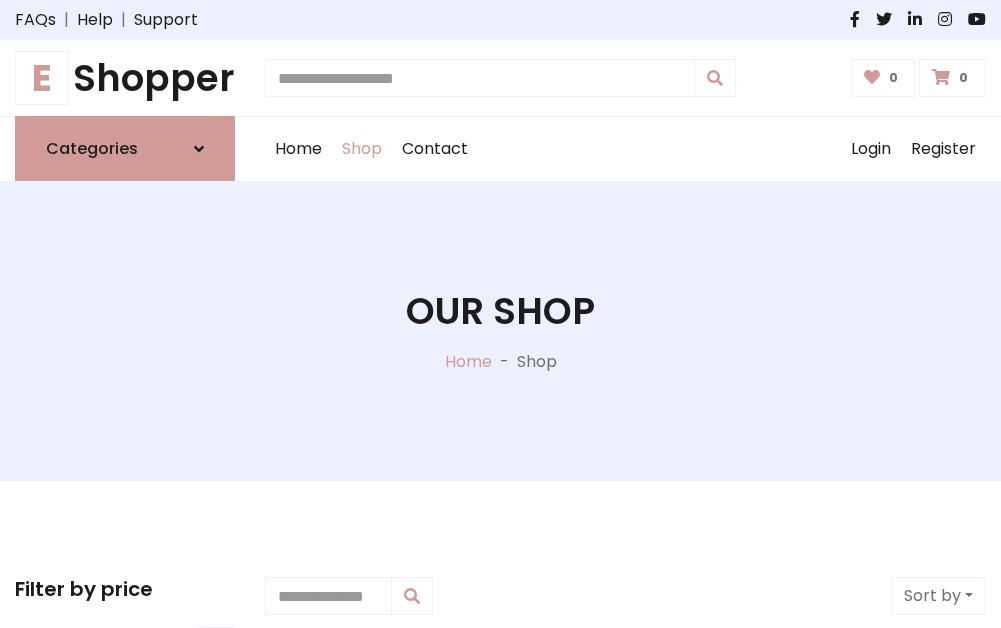 click on "E Shopper" at bounding box center [125, 78] 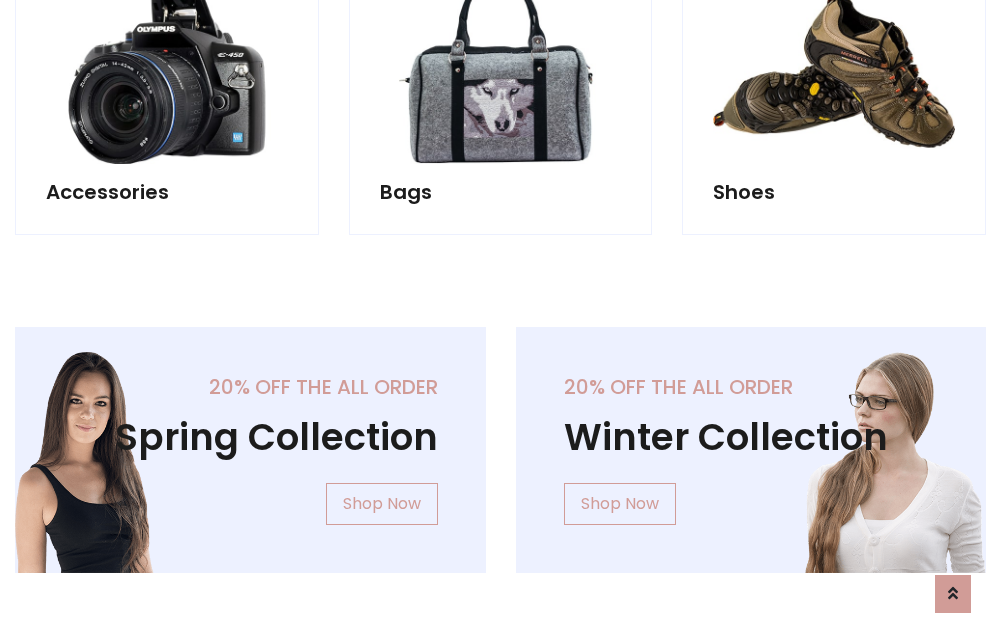 scroll, scrollTop: 1943, scrollLeft: 0, axis: vertical 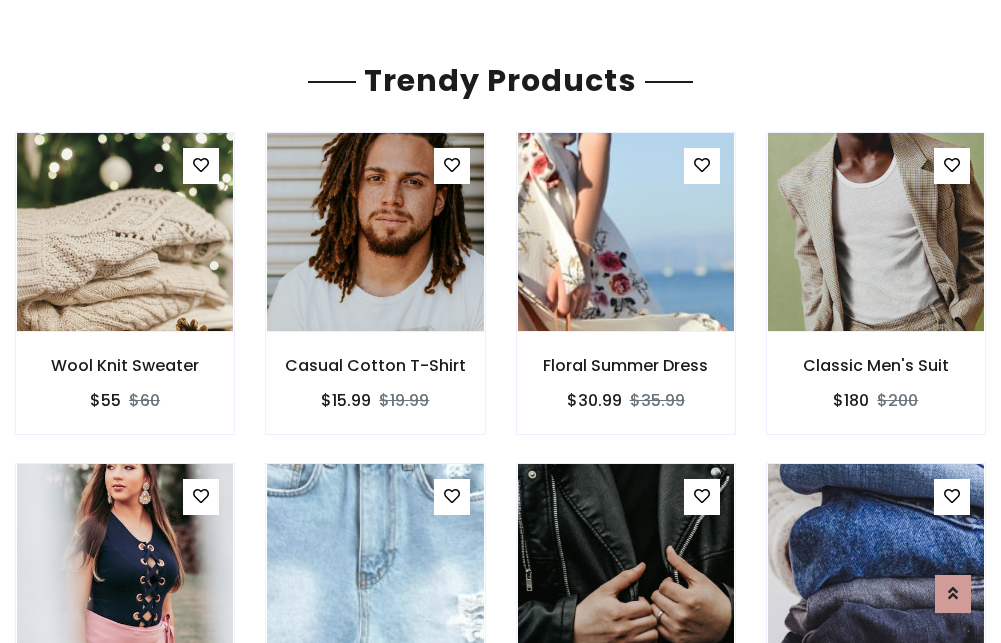 click on "Shop" at bounding box center (362, -1794) 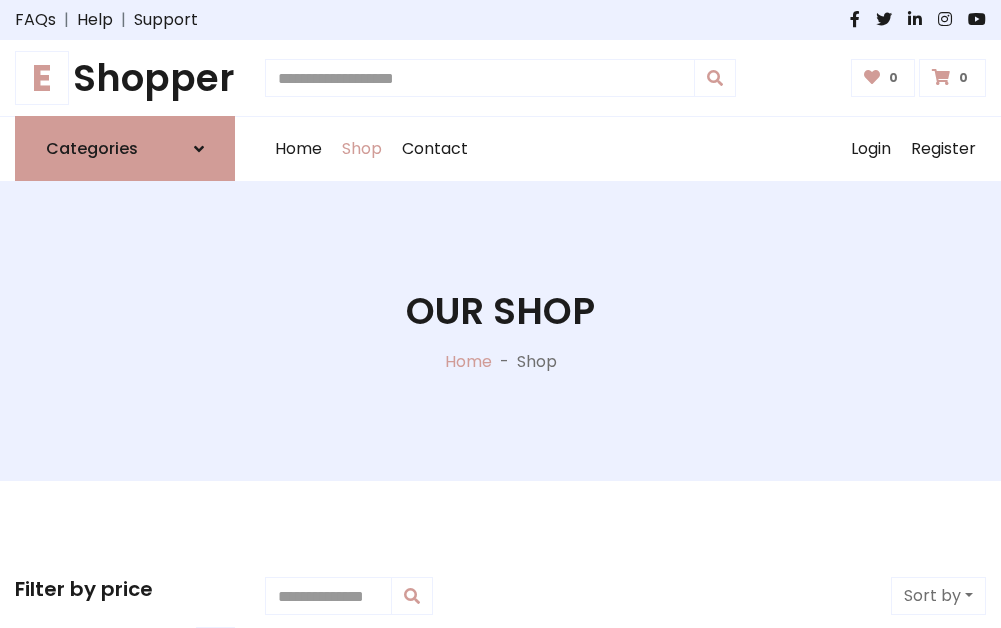 scroll, scrollTop: 0, scrollLeft: 0, axis: both 